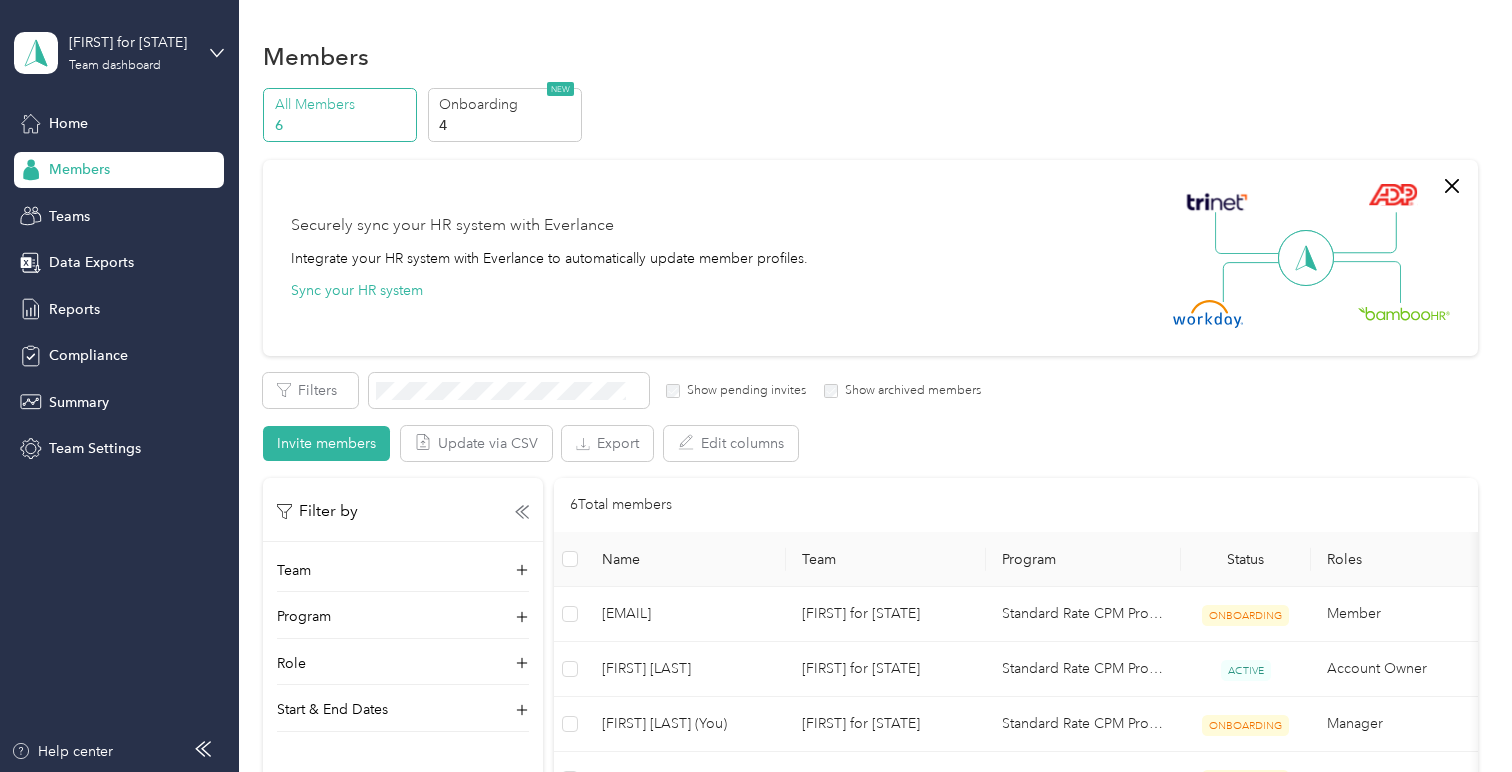 scroll, scrollTop: 0, scrollLeft: 0, axis: both 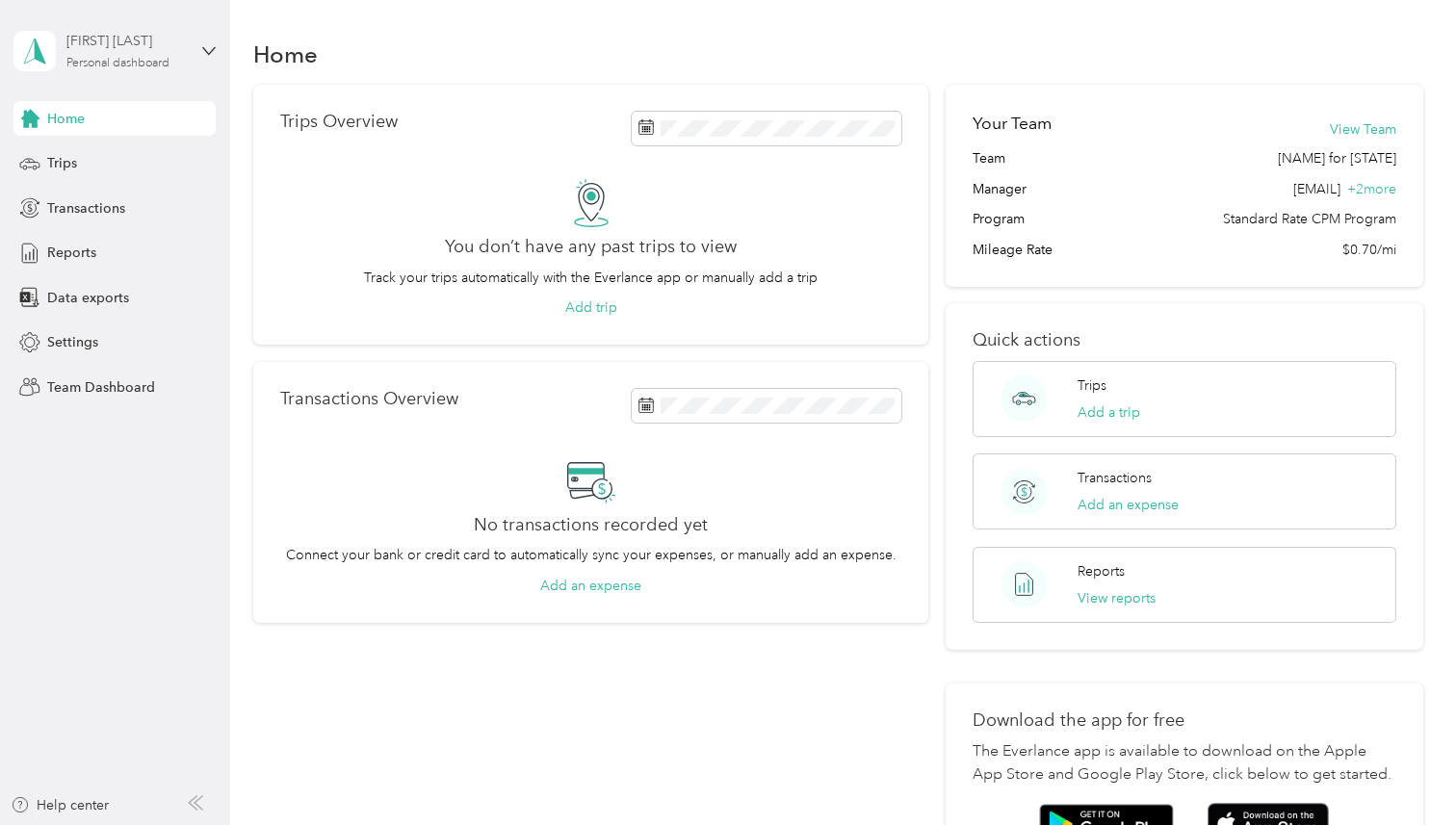 click on "John Wallace" at bounding box center (126, 40) 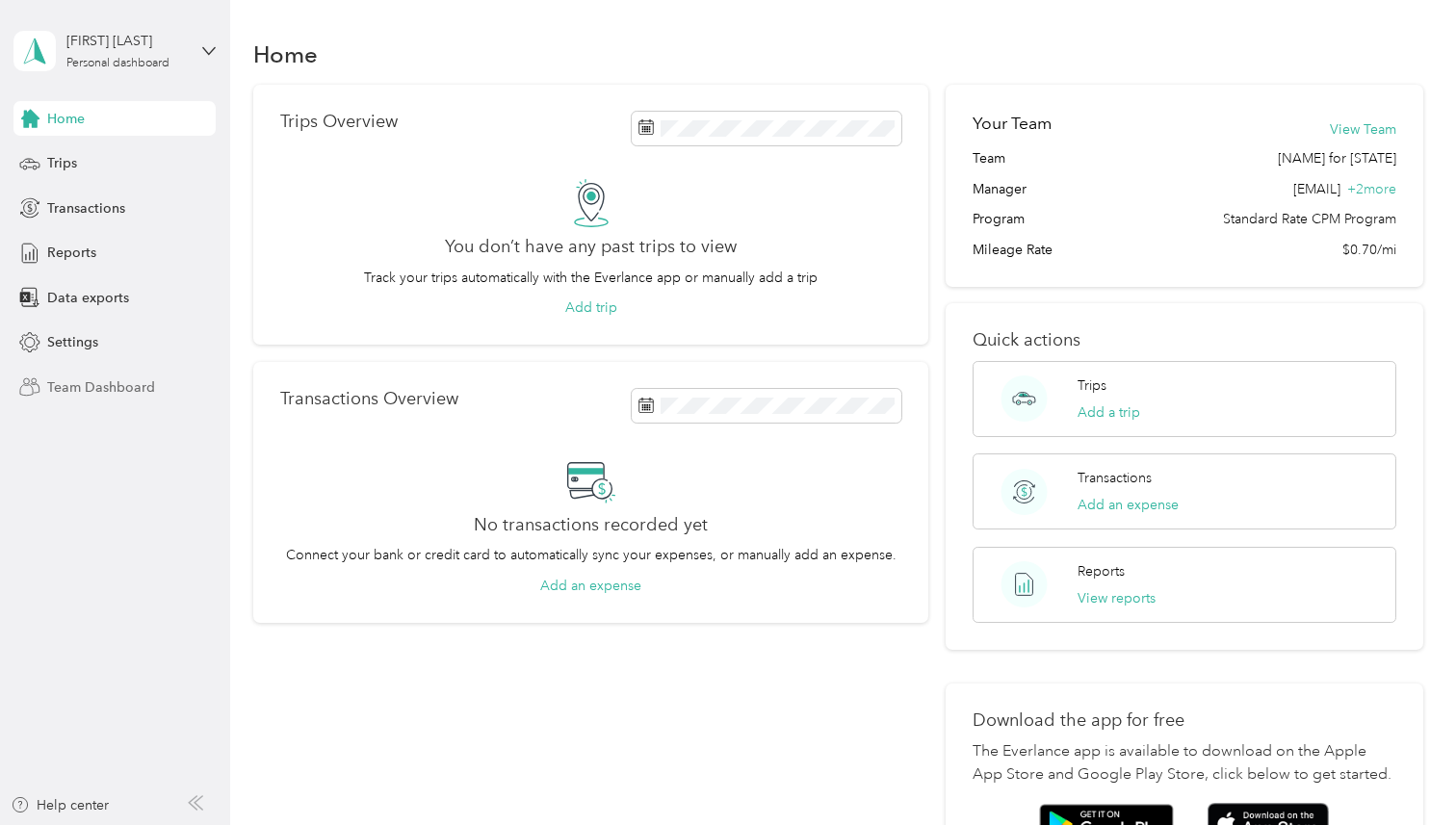 click on "Team Dashboard" at bounding box center (115, 387) 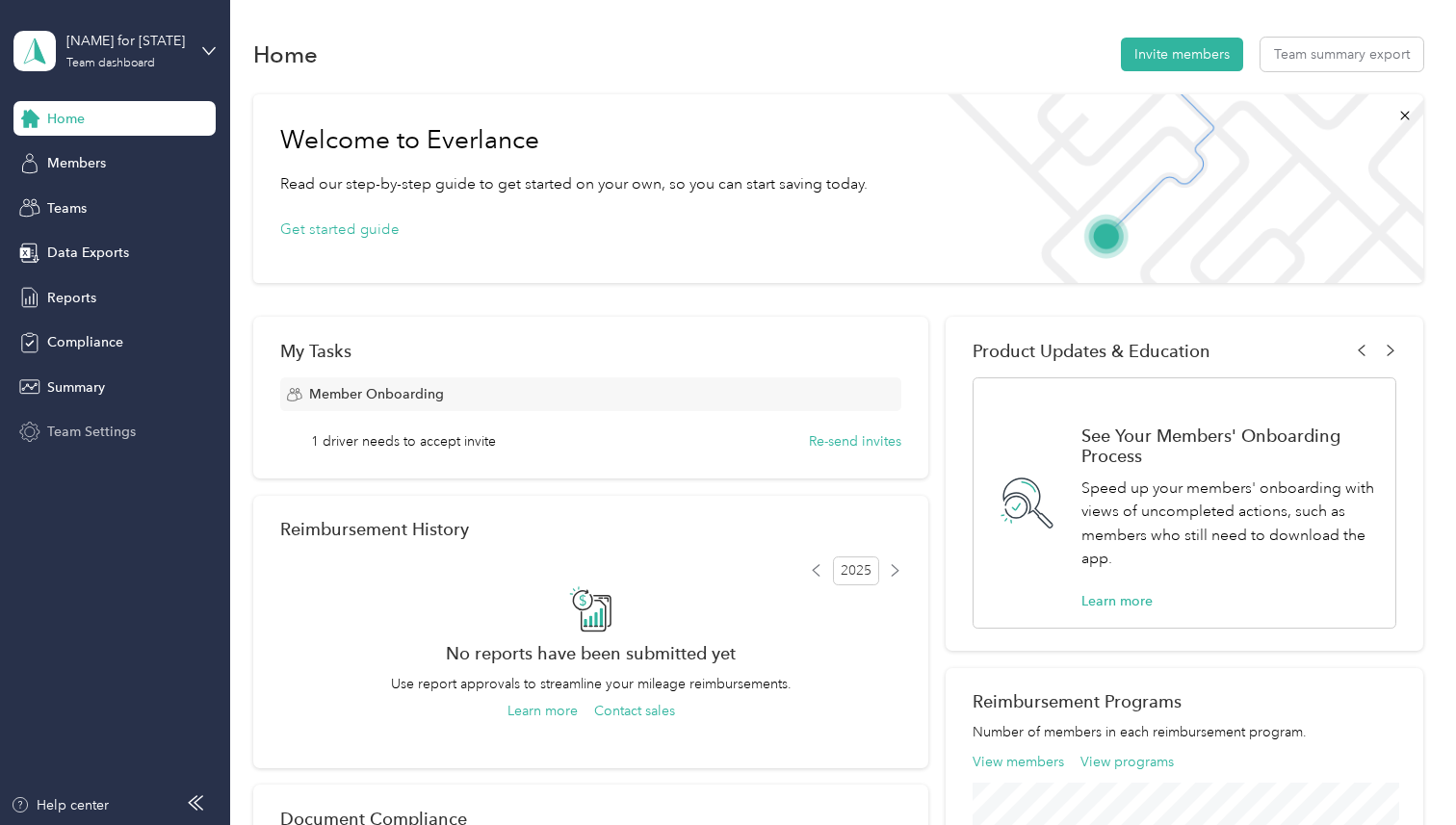 click on "Team Settings" at bounding box center [91, 431] 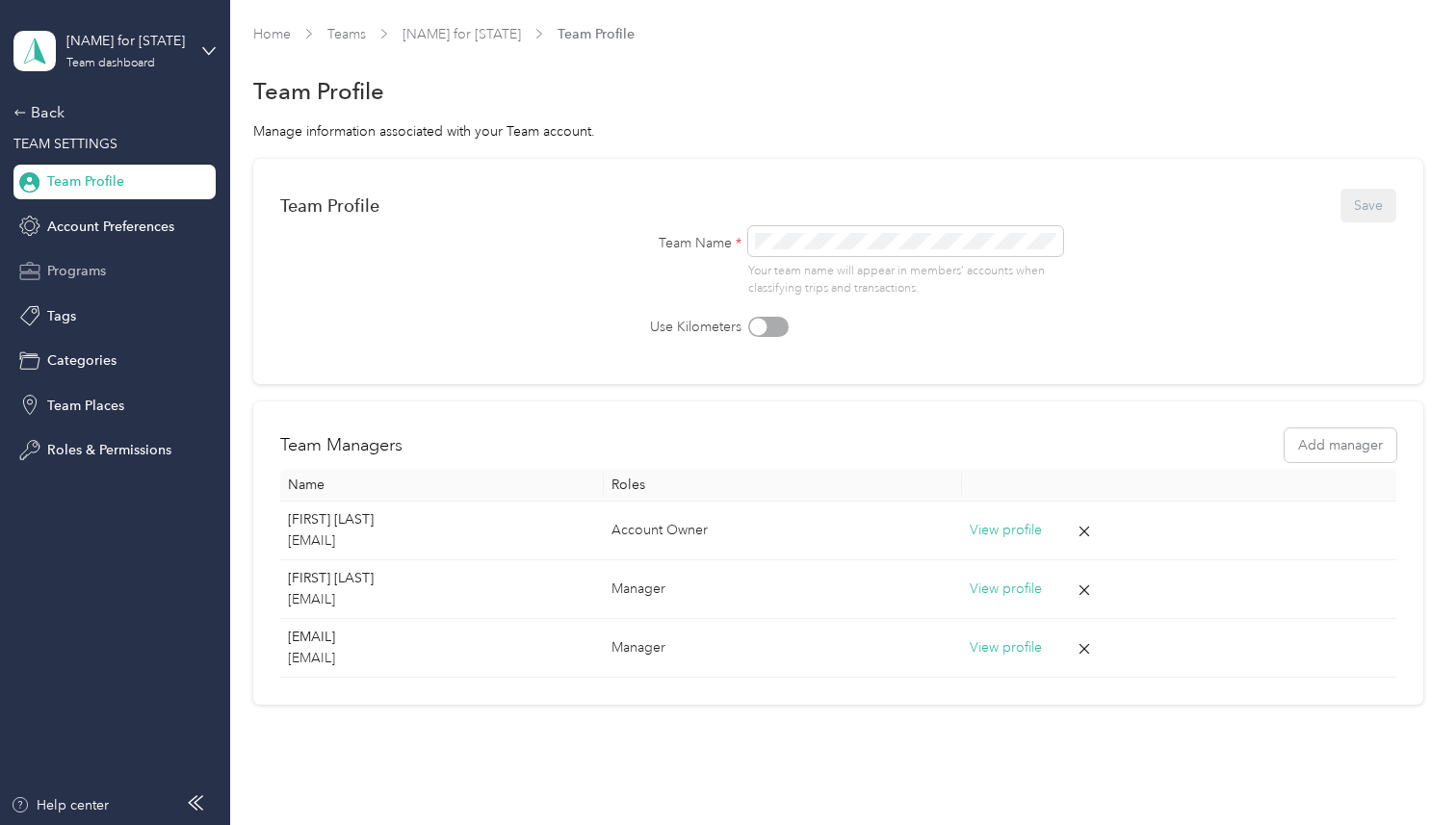 click on "Programs" at bounding box center [115, 271] 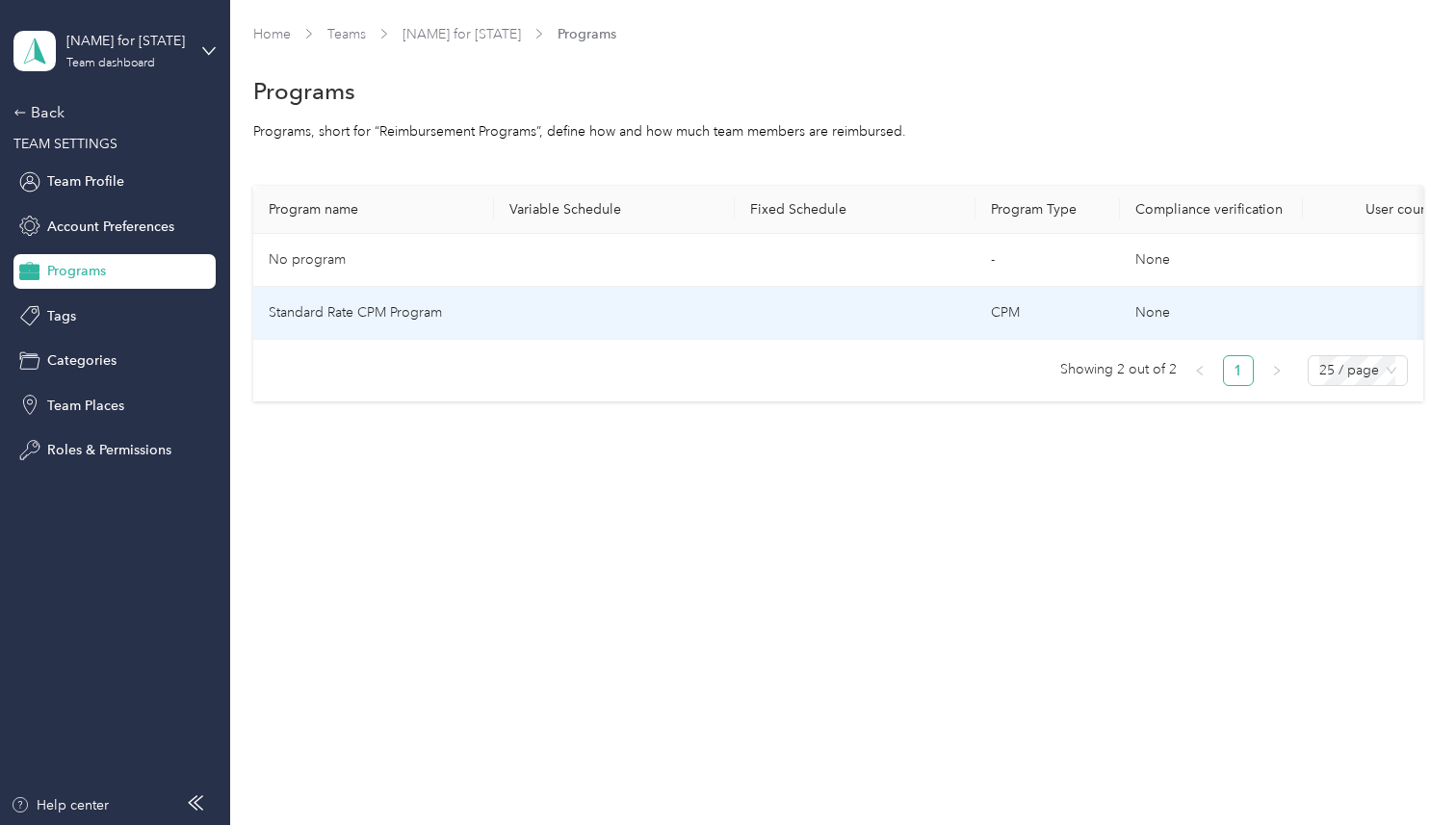click on "Standard Rate CPM Program" at bounding box center [374, 313] 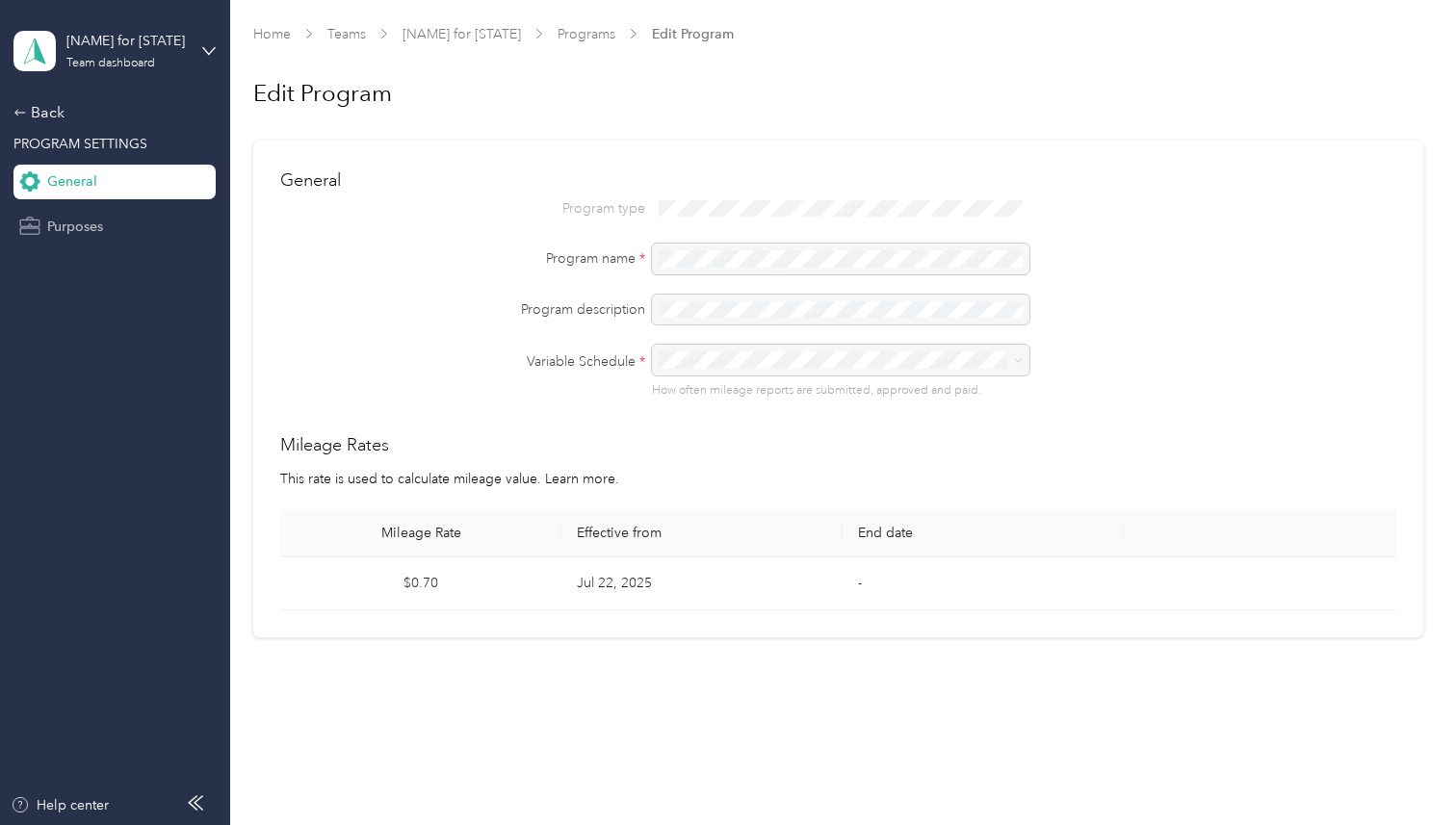 click on "Purposes" at bounding box center (115, 226) 